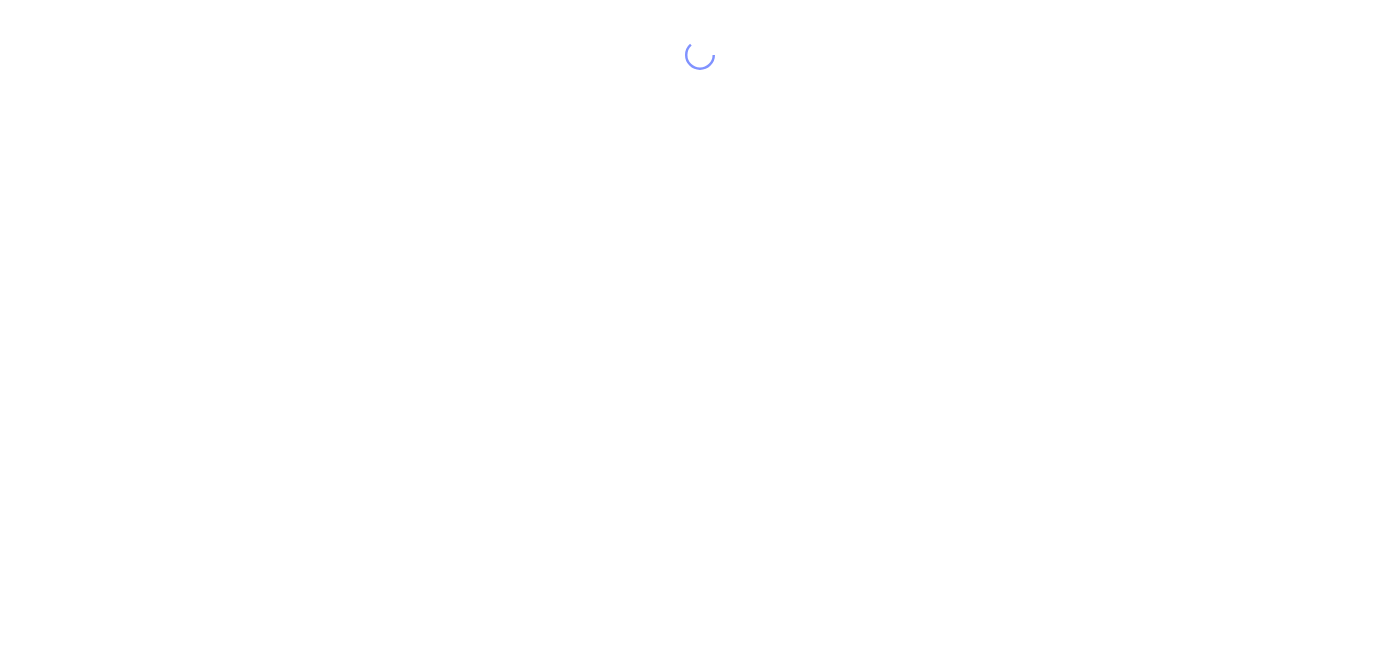 scroll, scrollTop: 0, scrollLeft: 0, axis: both 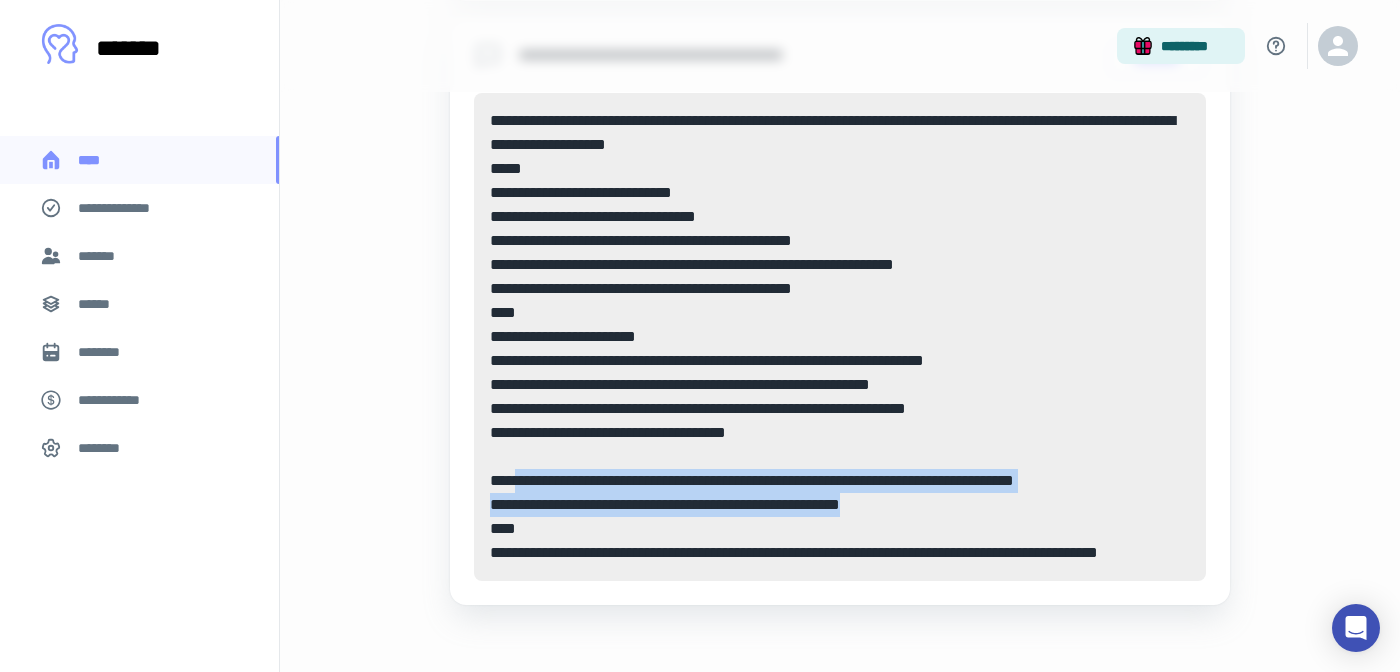 drag, startPoint x: 904, startPoint y: 502, endPoint x: 474, endPoint y: 491, distance: 430.1407 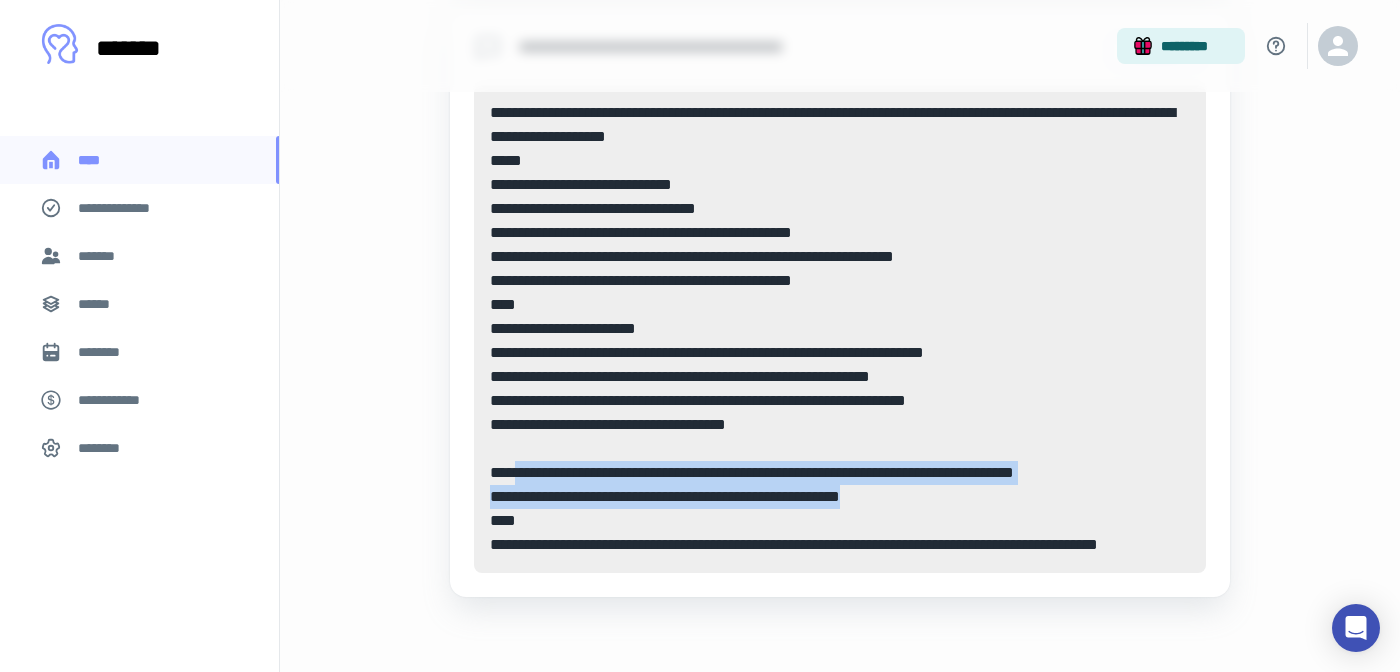 scroll, scrollTop: 1082, scrollLeft: 0, axis: vertical 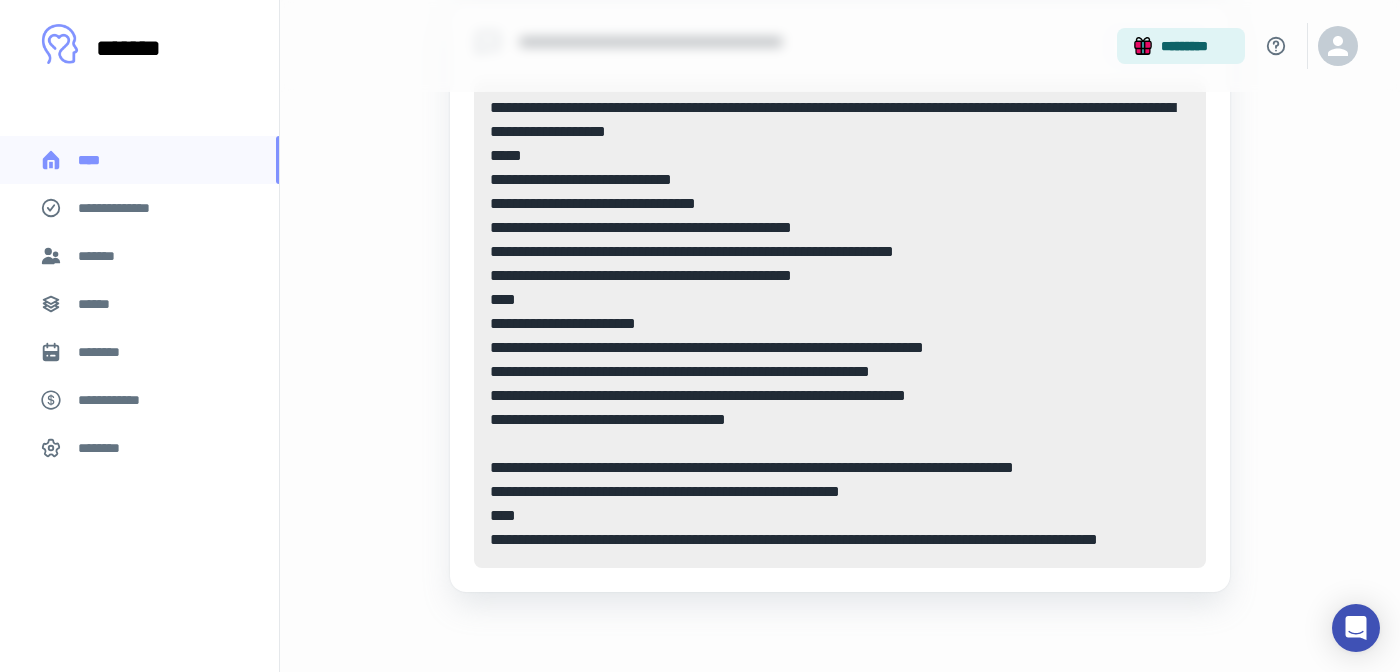click on "**********" at bounding box center (840, -187) 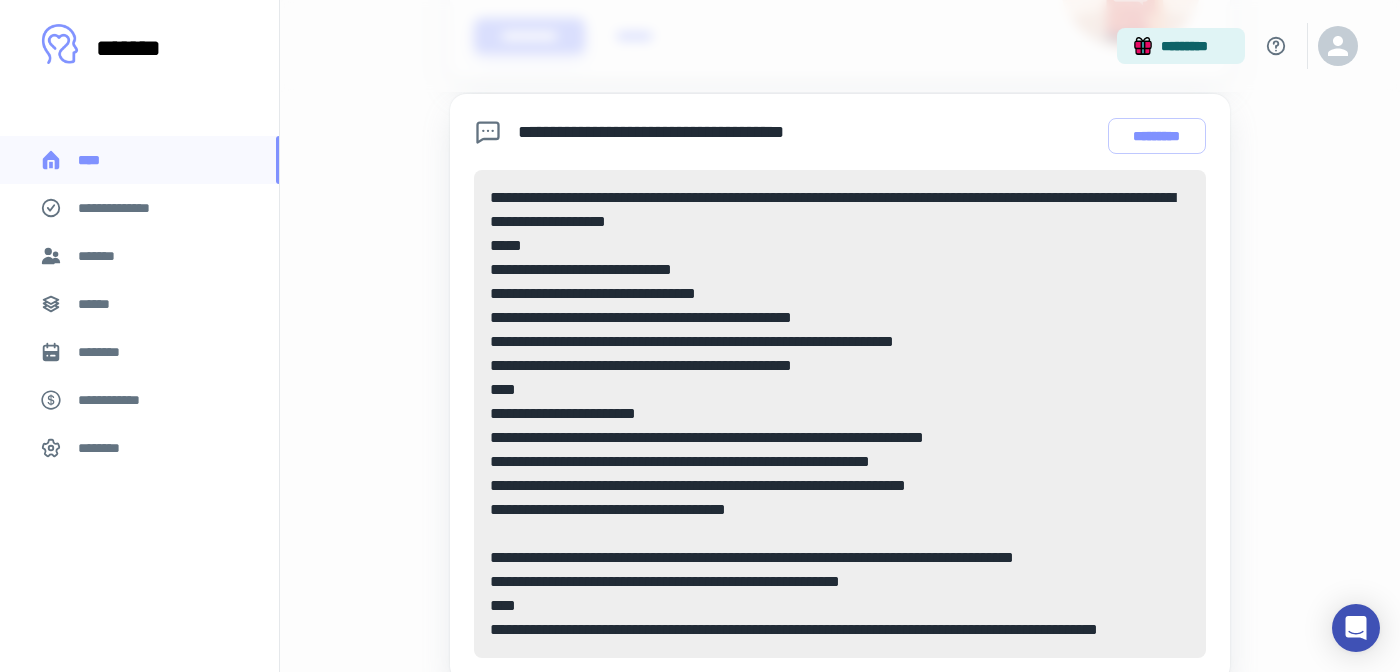 scroll, scrollTop: 994, scrollLeft: 0, axis: vertical 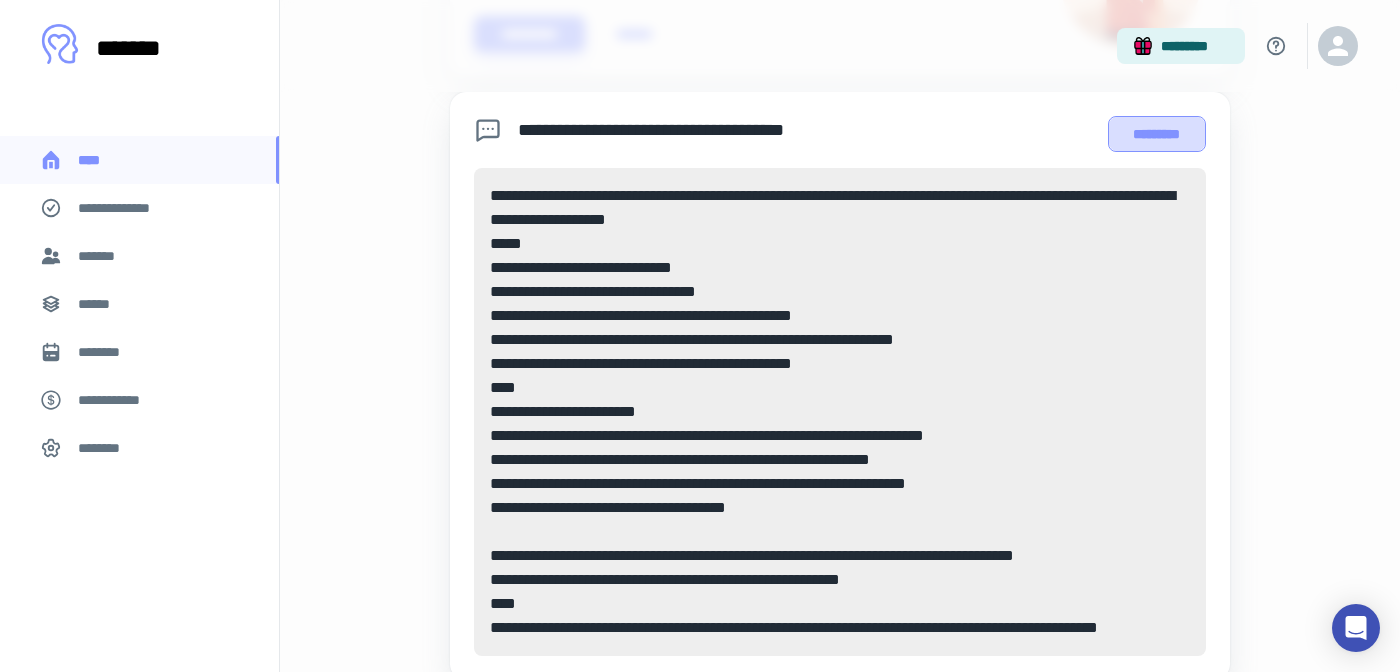 click on "*********" at bounding box center (1157, 134) 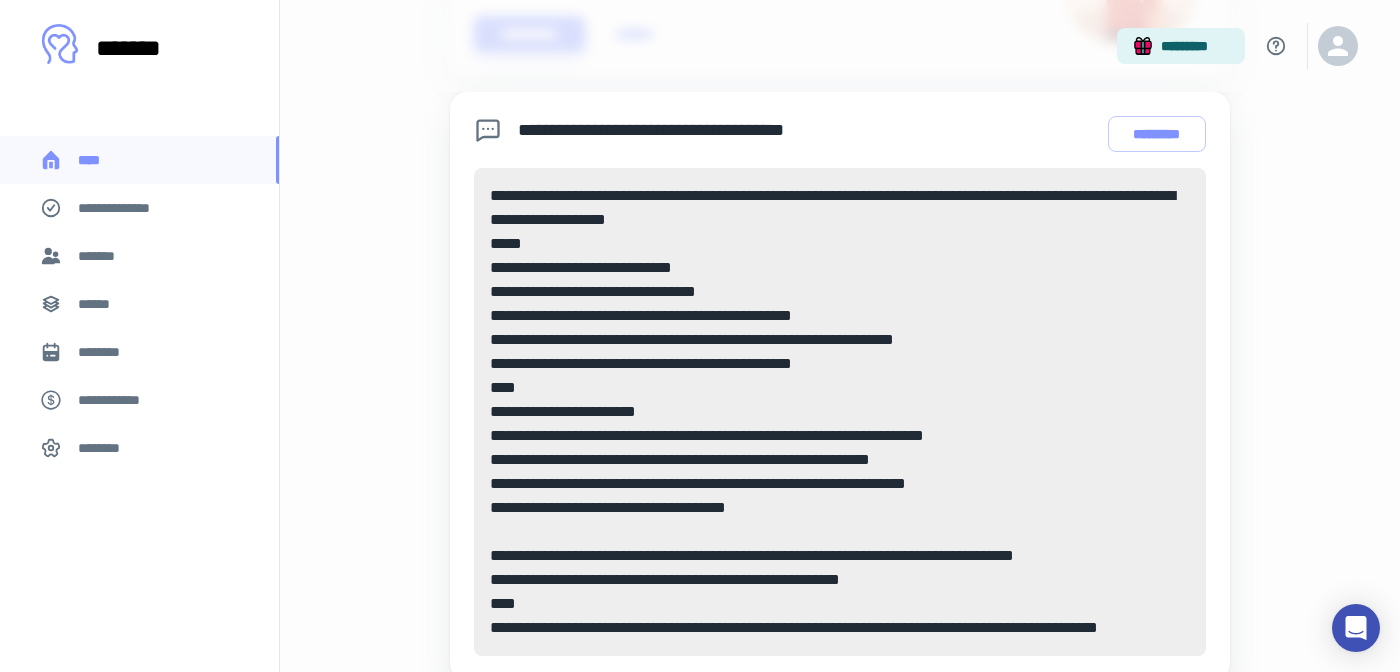 type 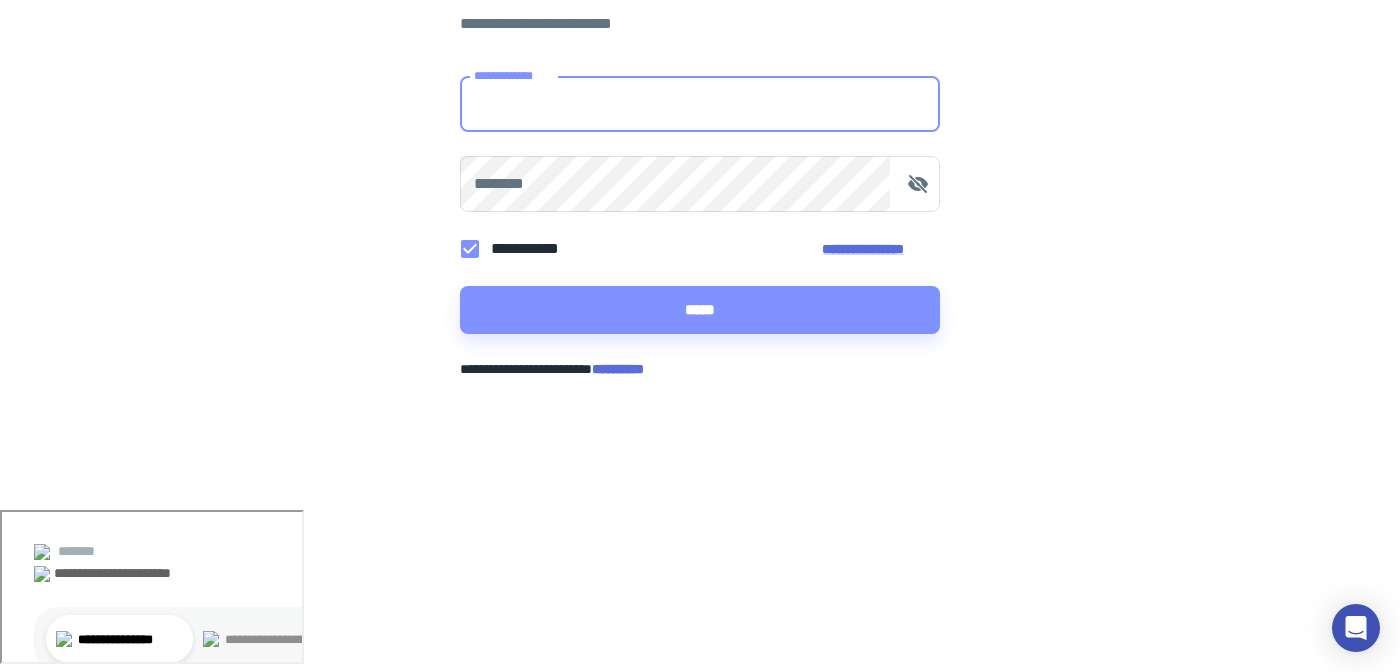 scroll, scrollTop: 0, scrollLeft: 0, axis: both 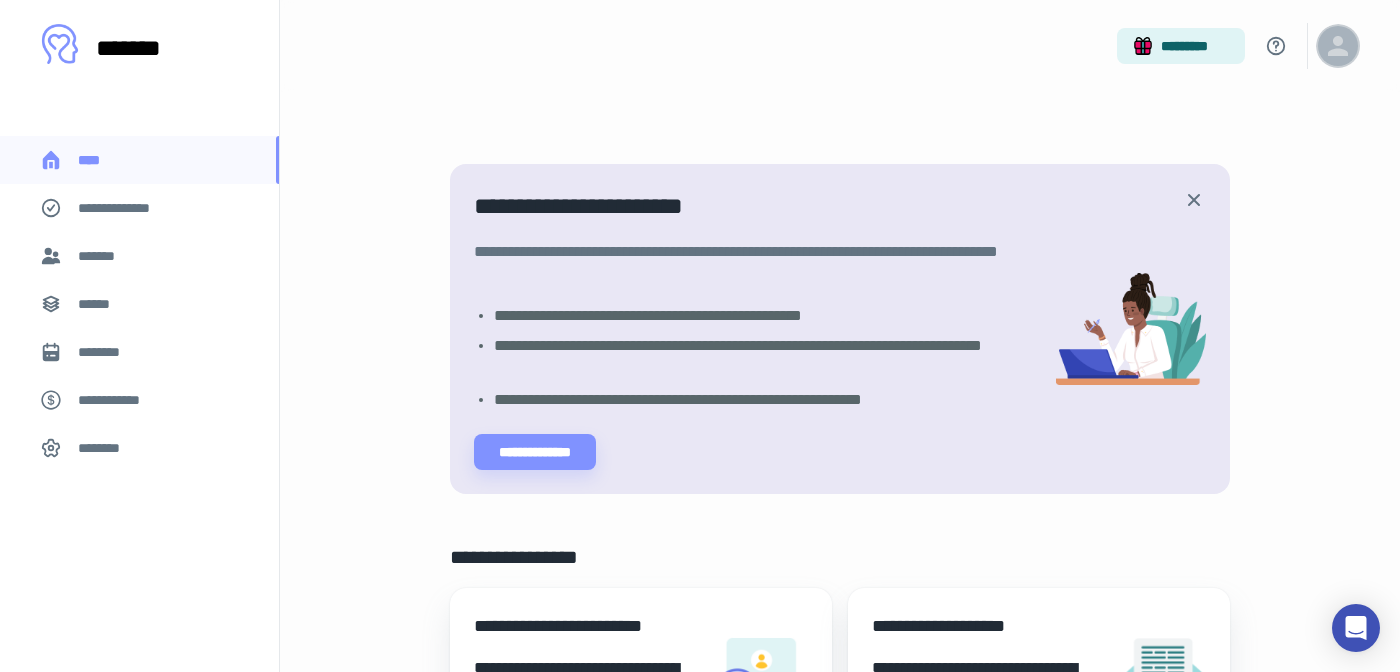 click 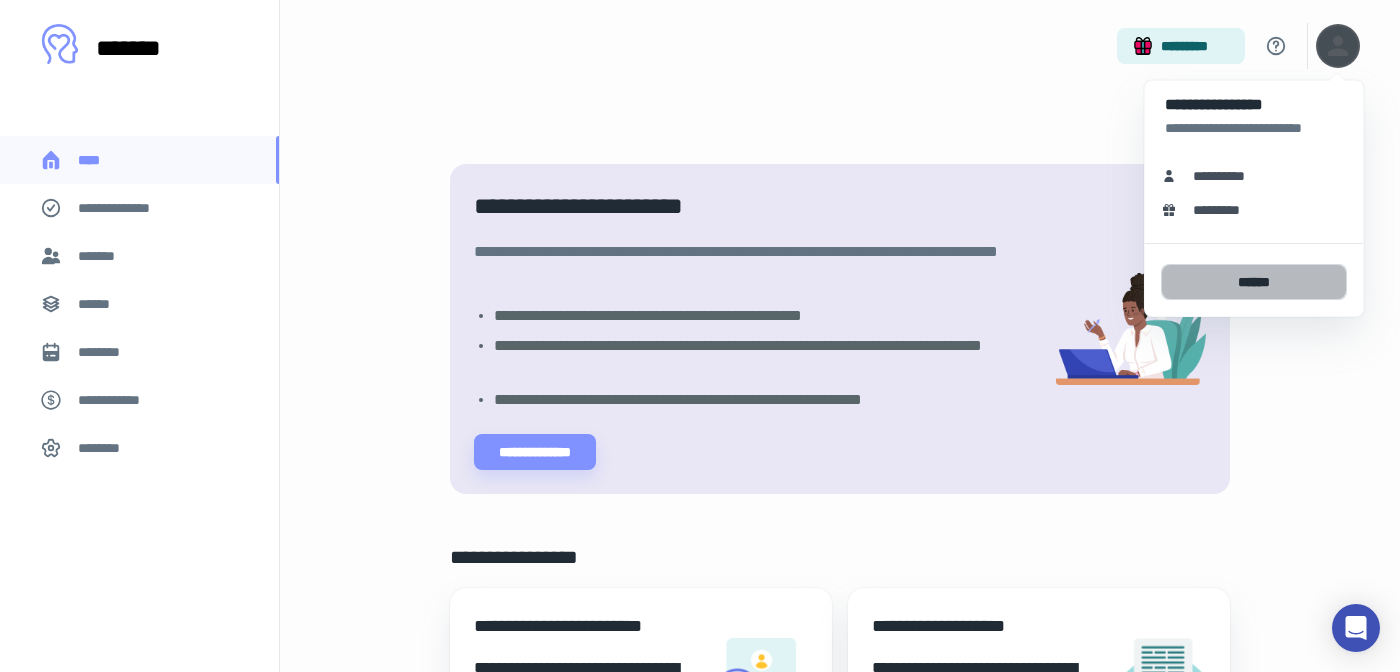 click on "******" at bounding box center [1254, 282] 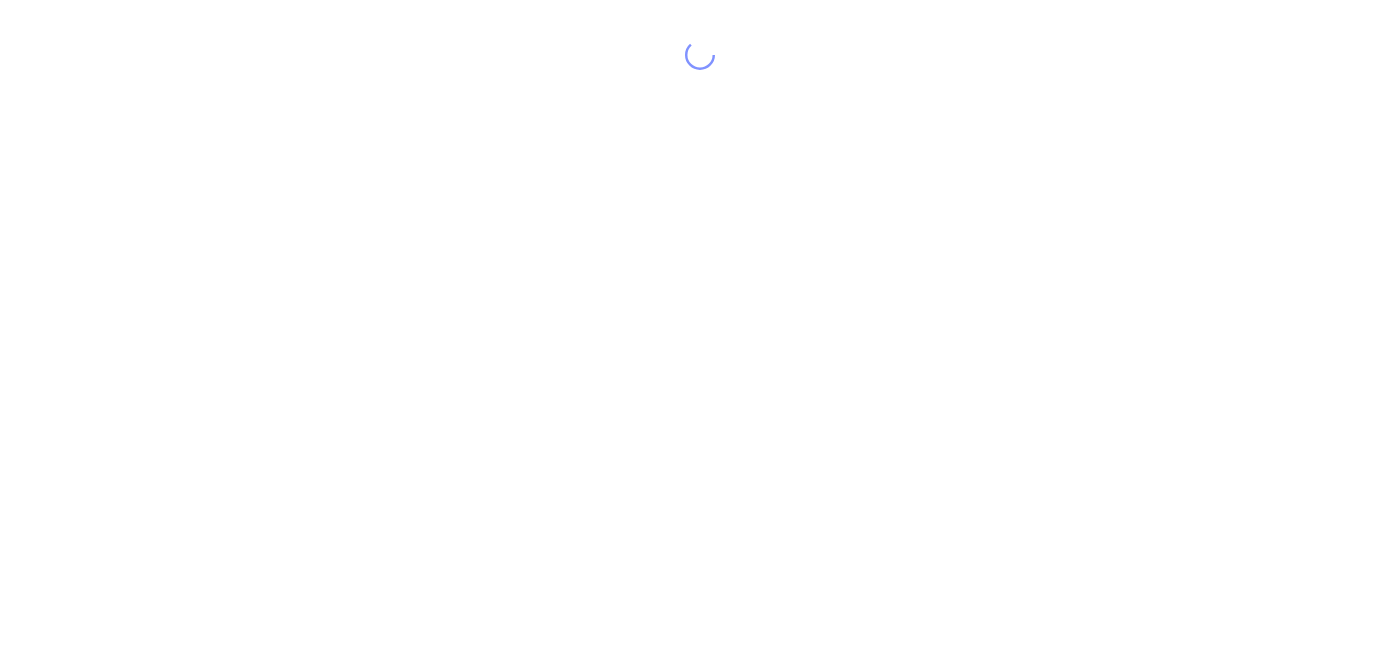 scroll, scrollTop: 0, scrollLeft: 0, axis: both 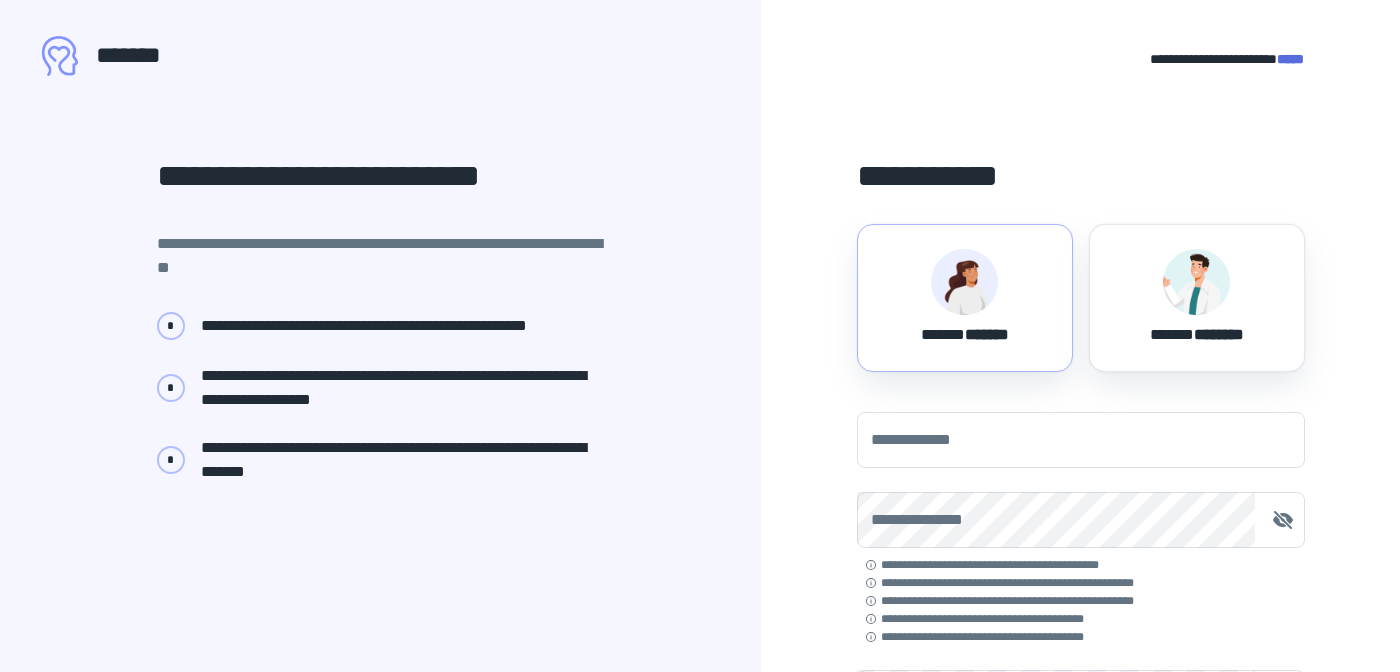 click at bounding box center [964, 282] 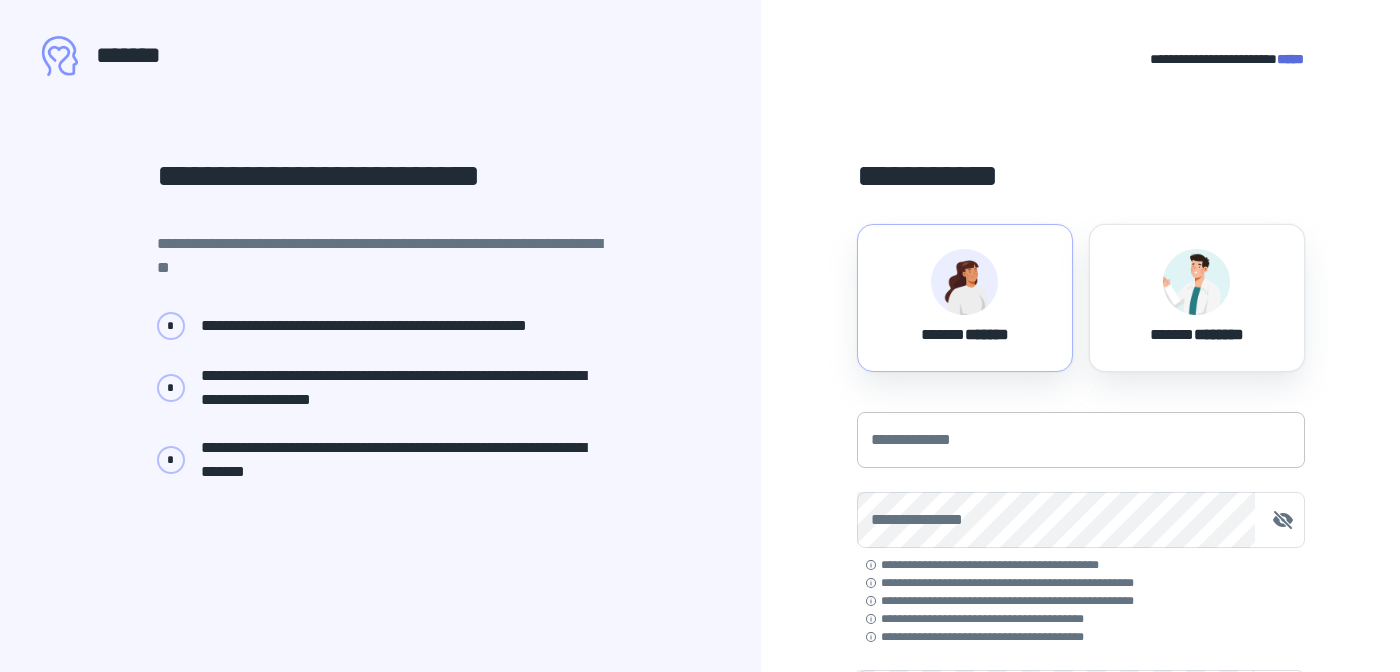 click on "**********" at bounding box center (1081, 440) 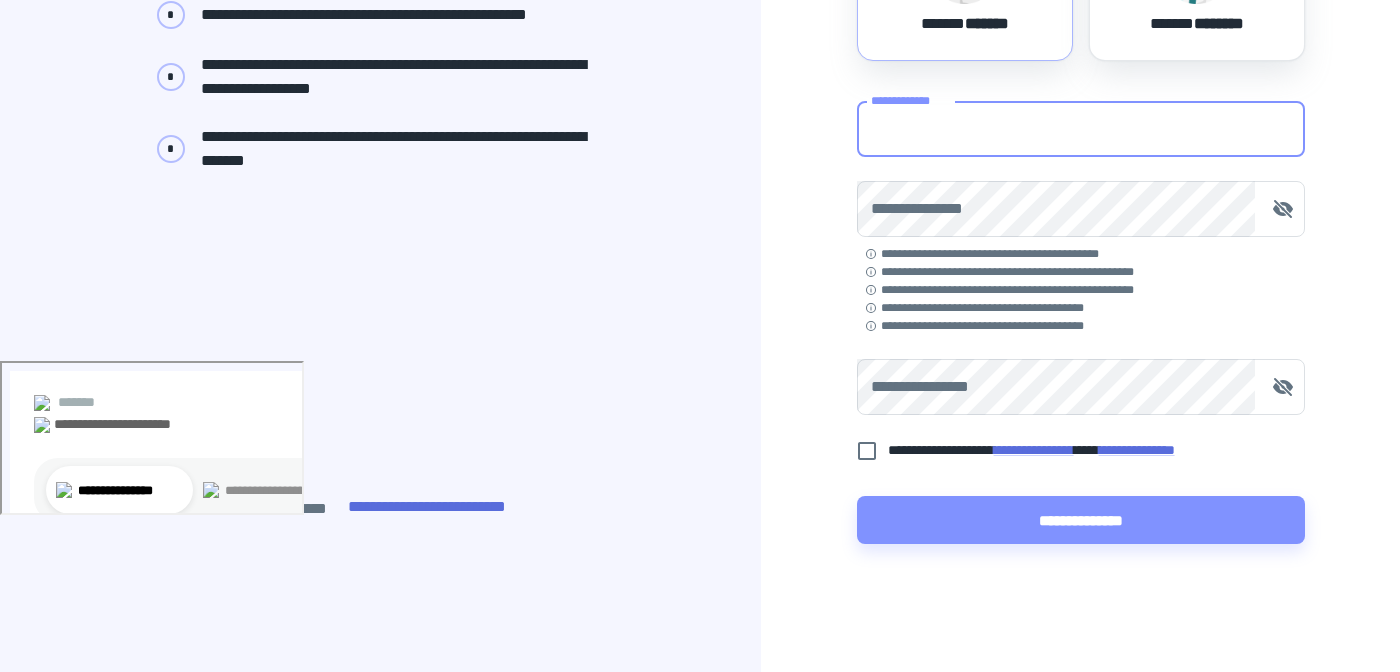 scroll, scrollTop: 0, scrollLeft: 0, axis: both 